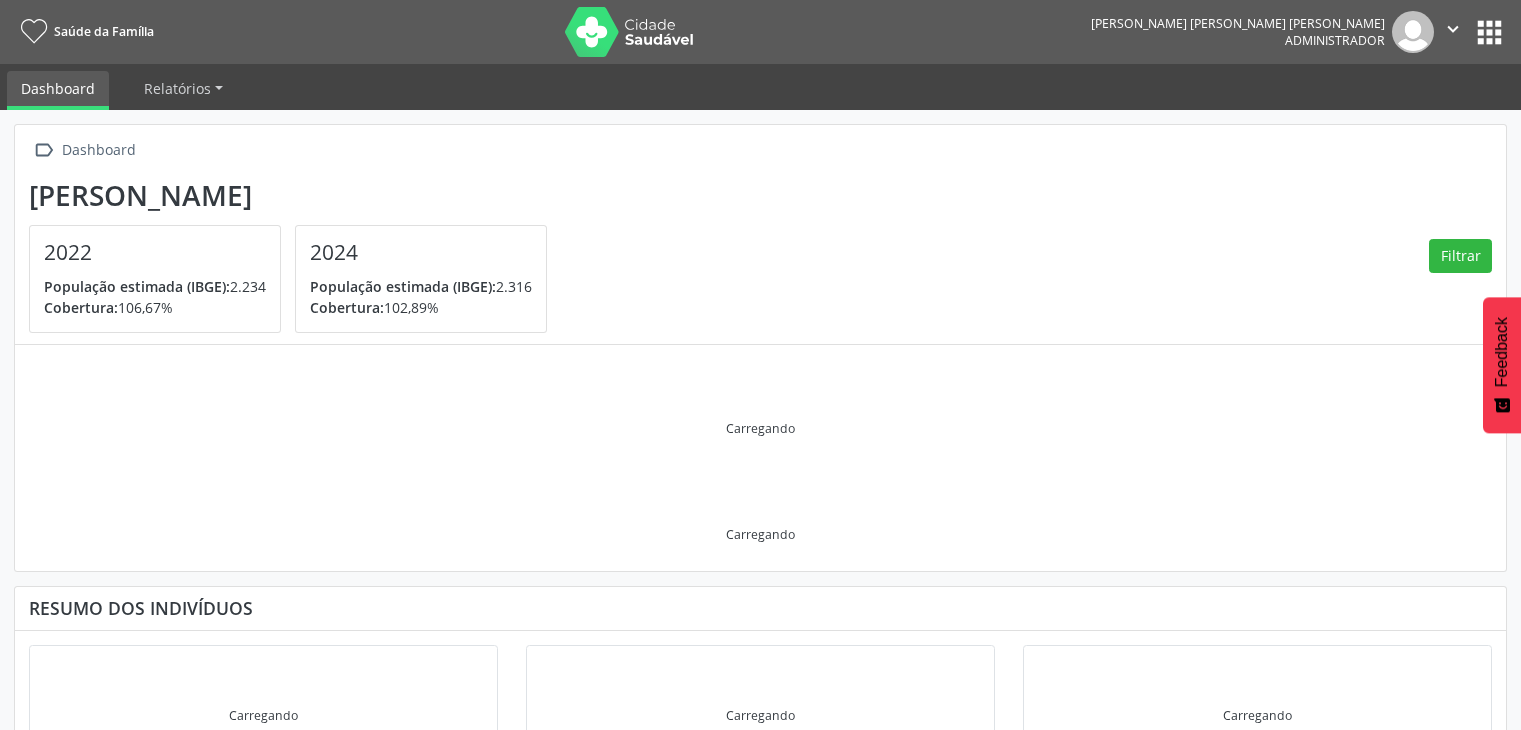 scroll, scrollTop: 0, scrollLeft: 0, axis: both 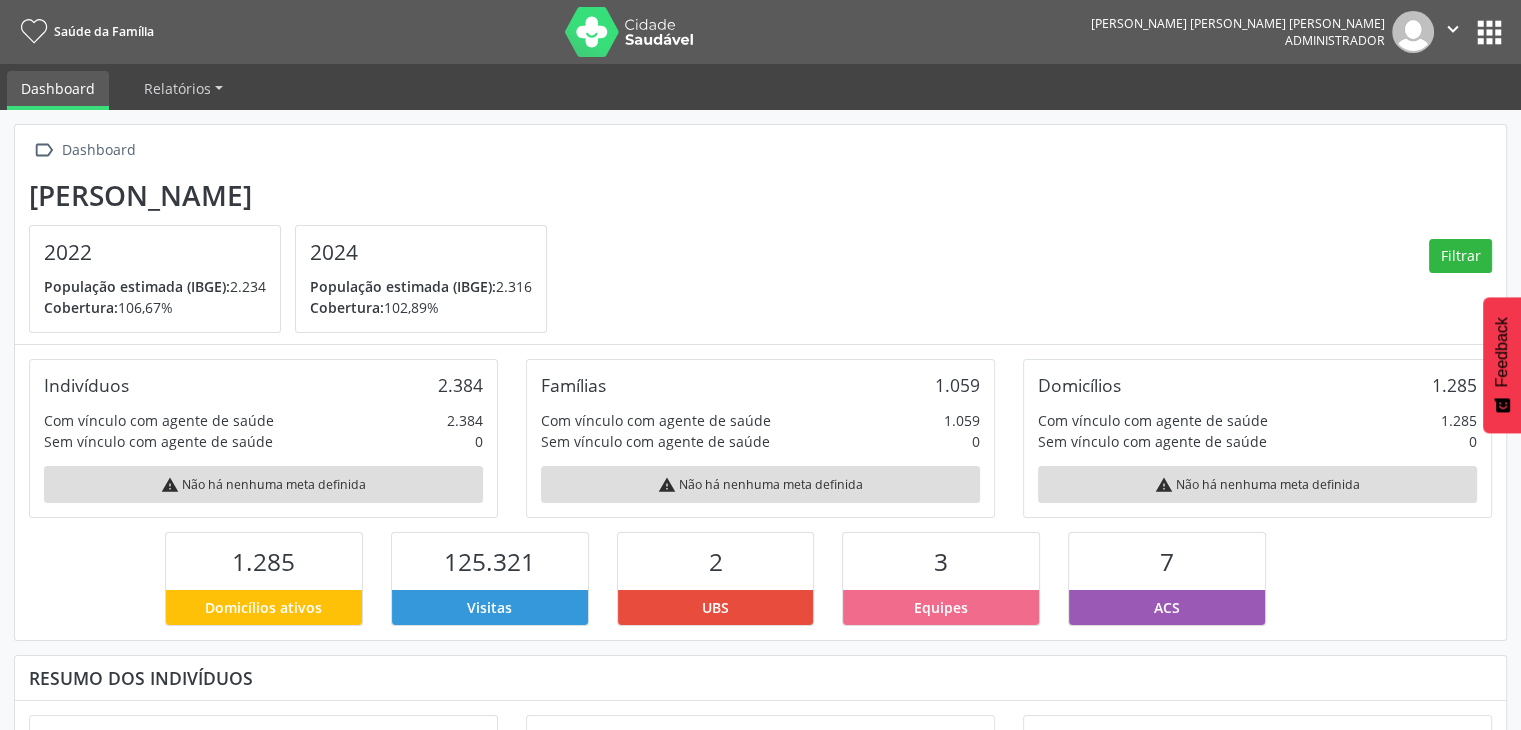 click on "apps" at bounding box center [1489, 32] 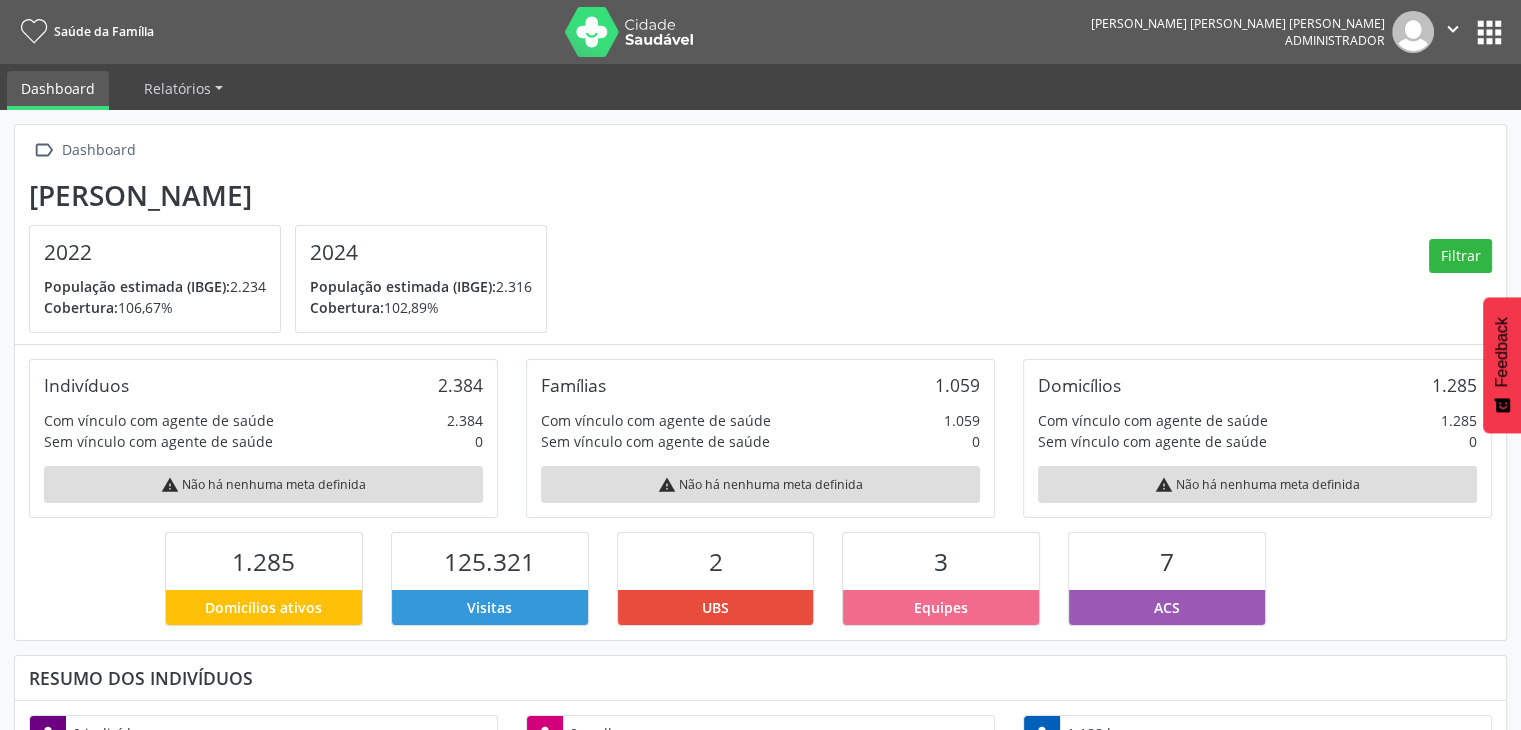scroll, scrollTop: 999669, scrollLeft: 999503, axis: both 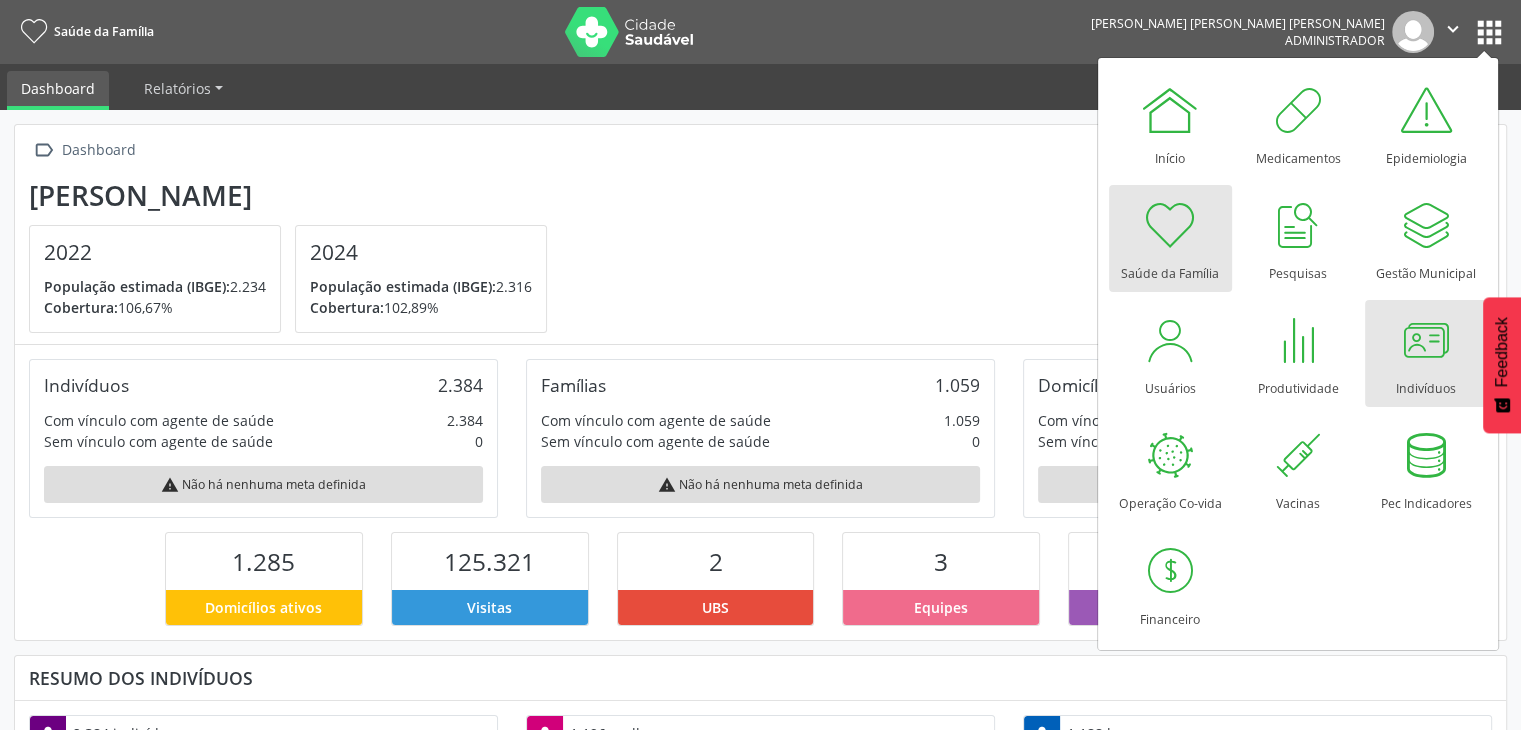 click at bounding box center [1426, 340] 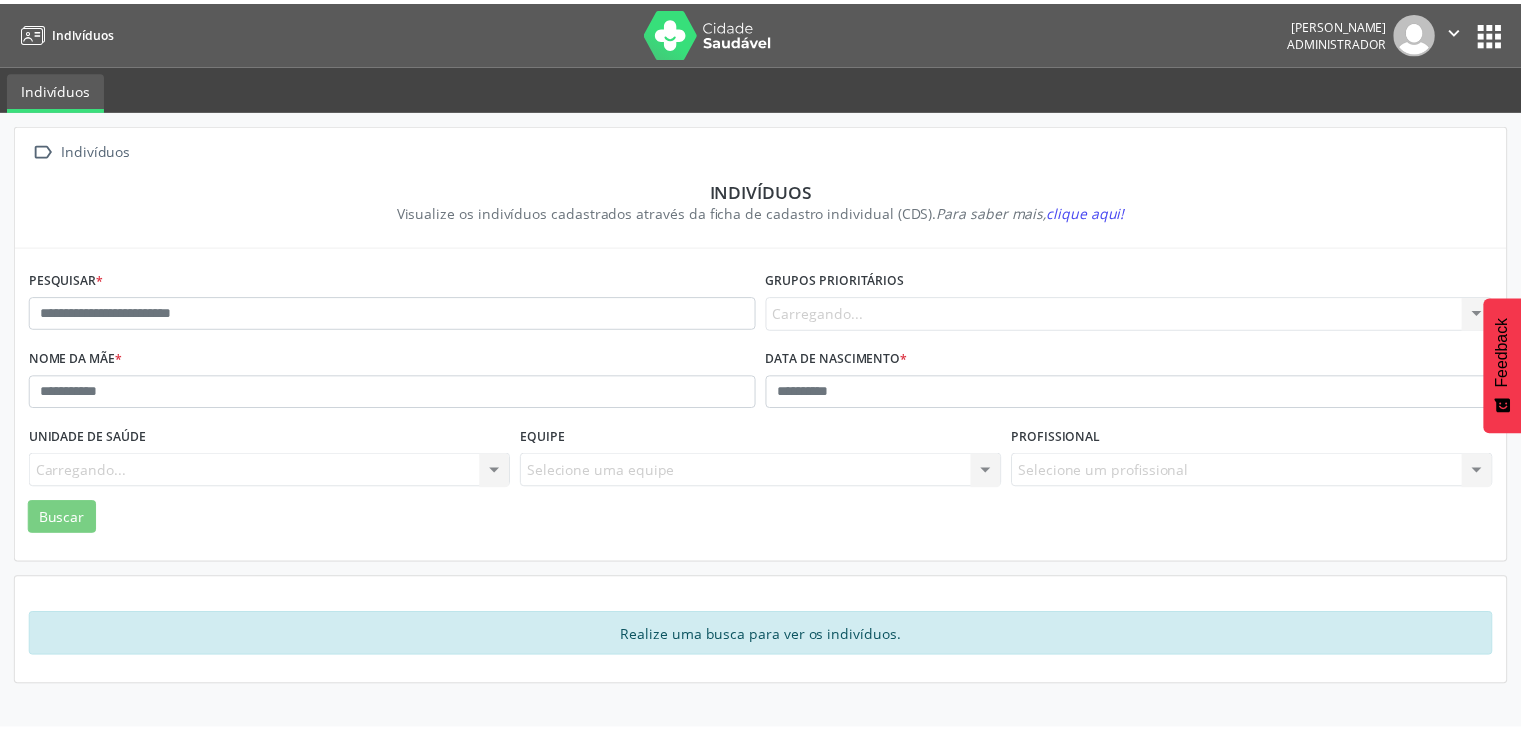 scroll, scrollTop: 0, scrollLeft: 0, axis: both 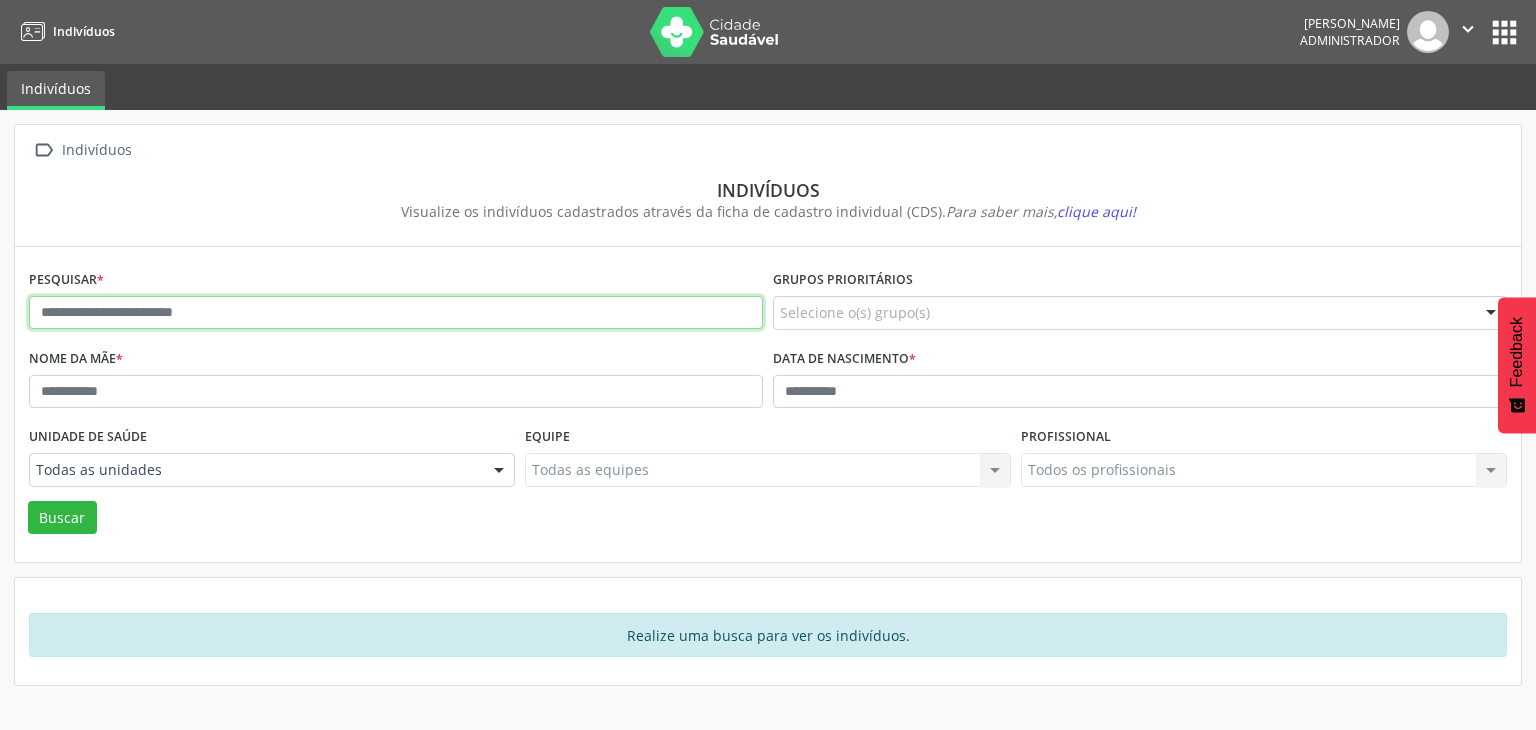 click at bounding box center (396, 313) 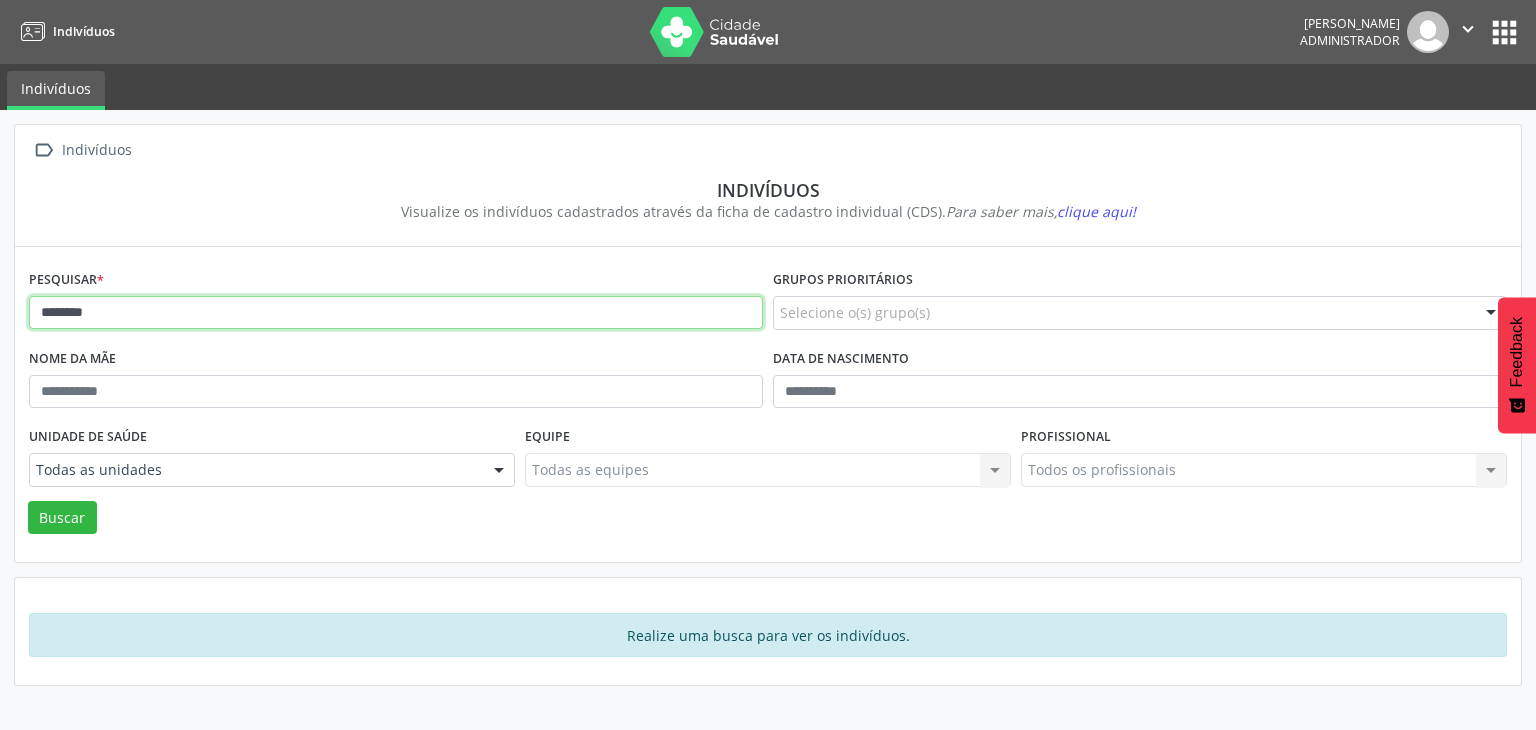 type on "********" 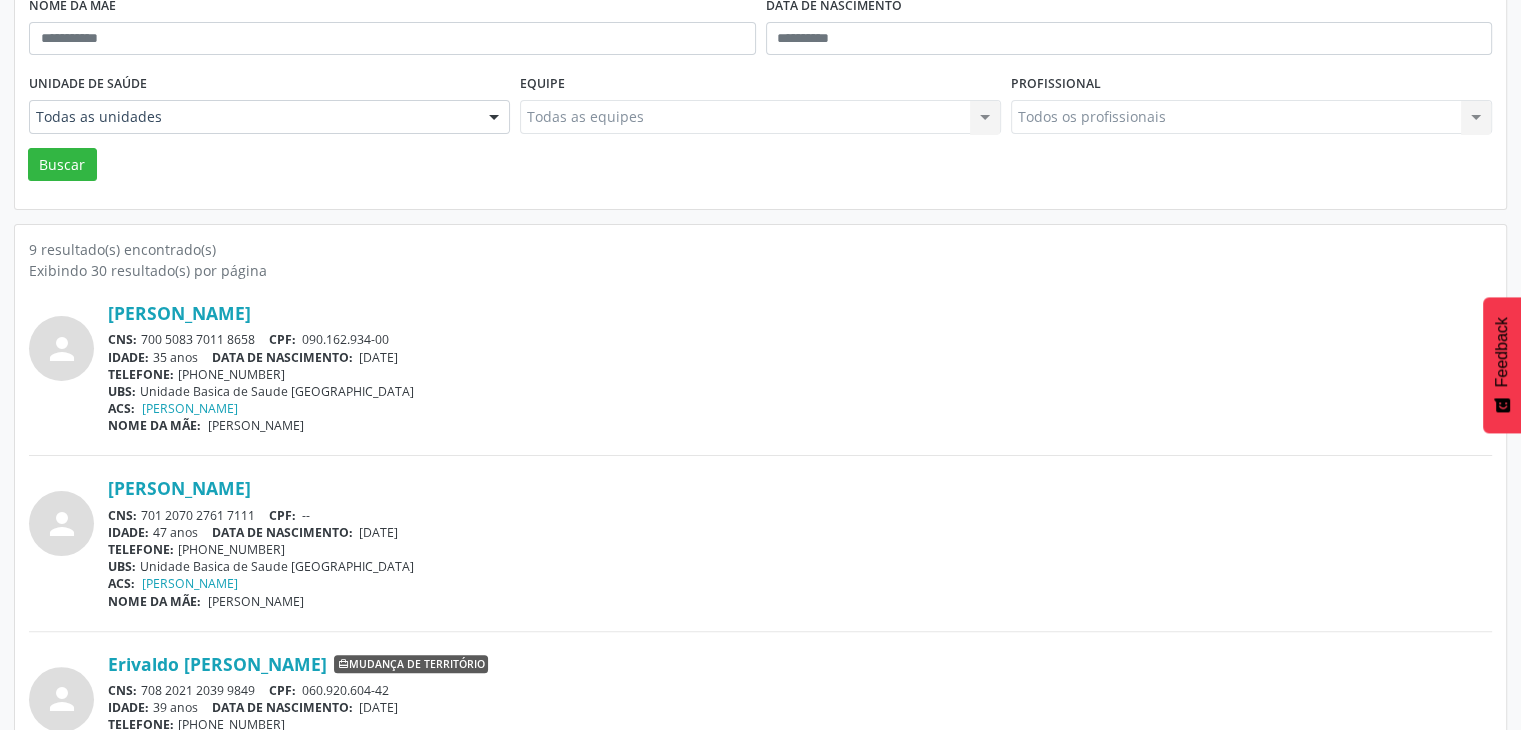scroll, scrollTop: 0, scrollLeft: 0, axis: both 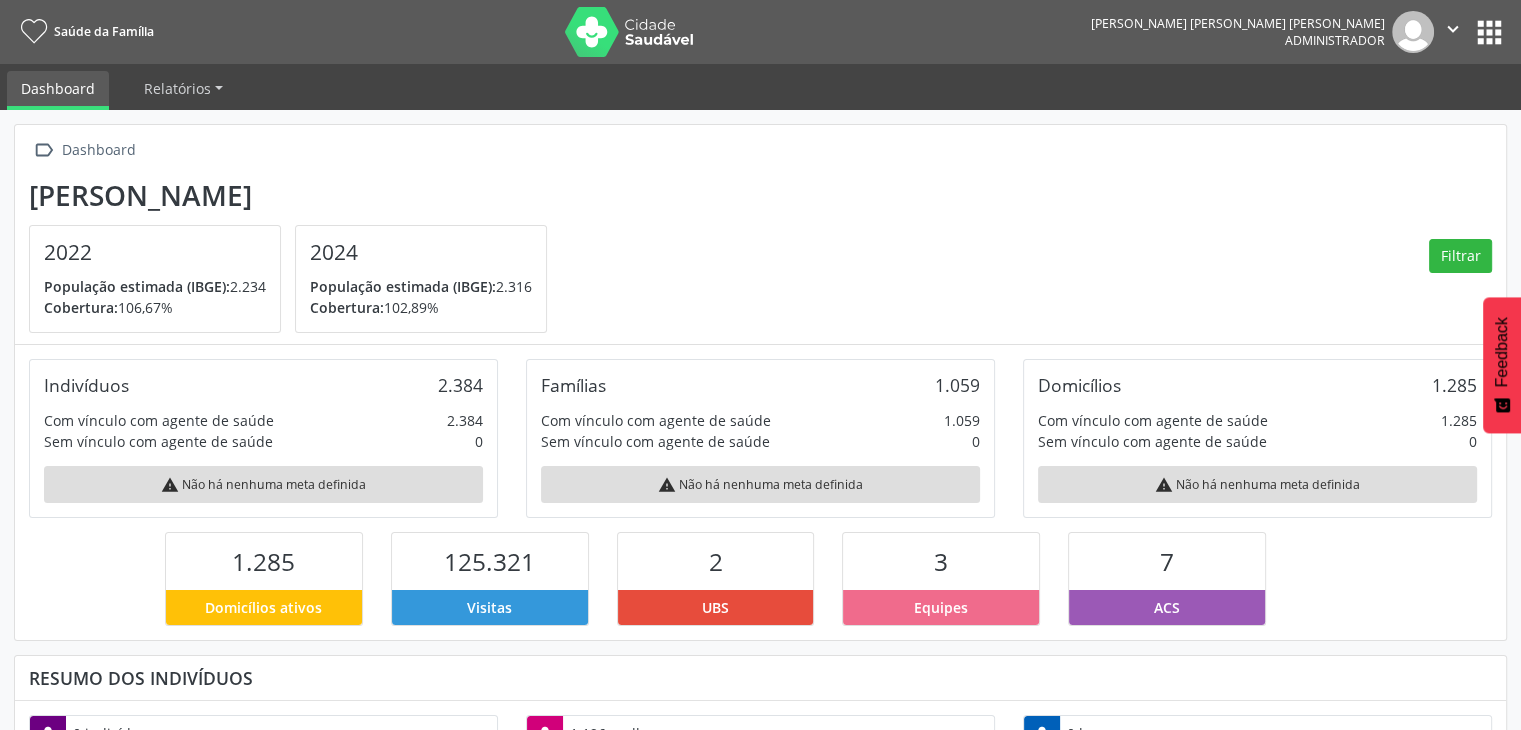 click on "apps" at bounding box center (1489, 32) 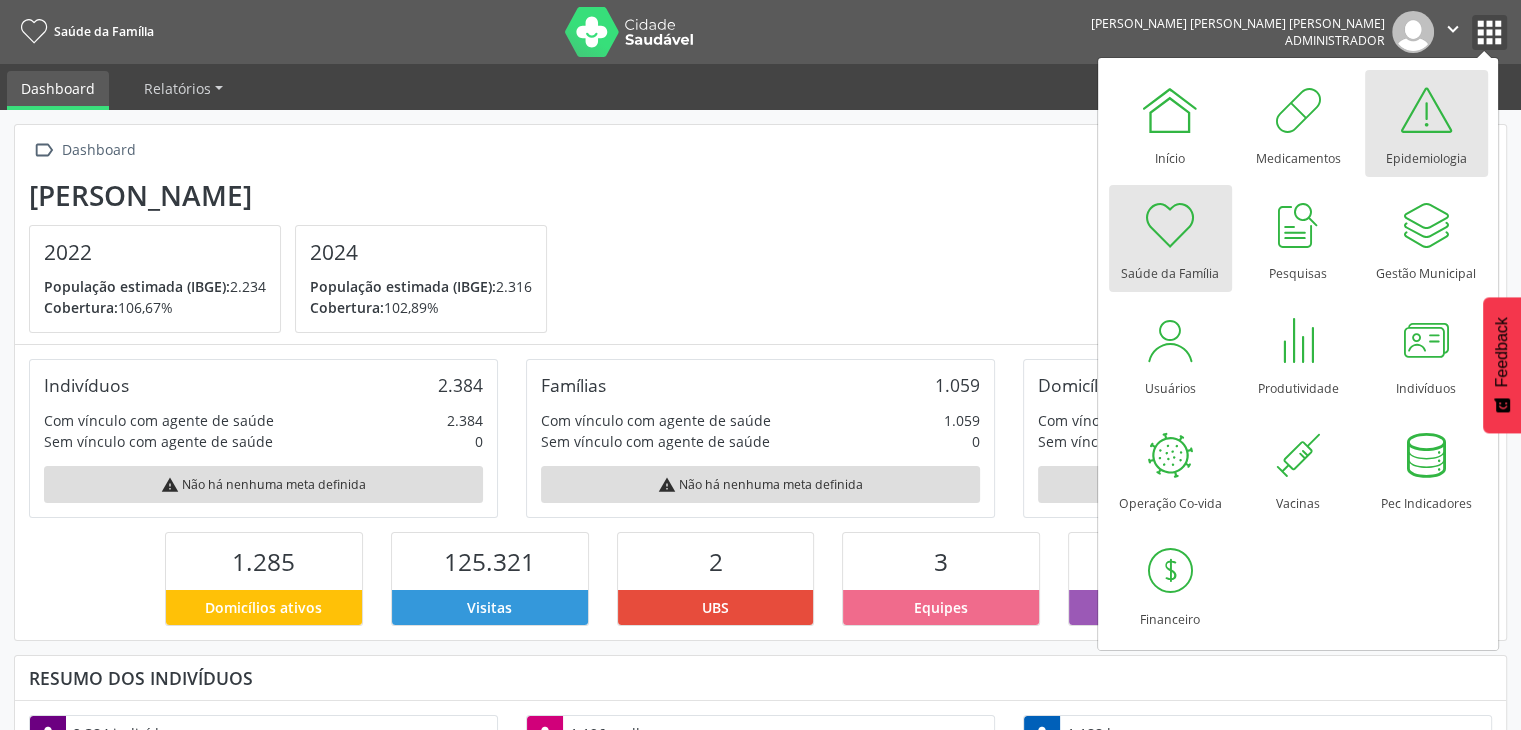 scroll, scrollTop: 999669, scrollLeft: 999503, axis: both 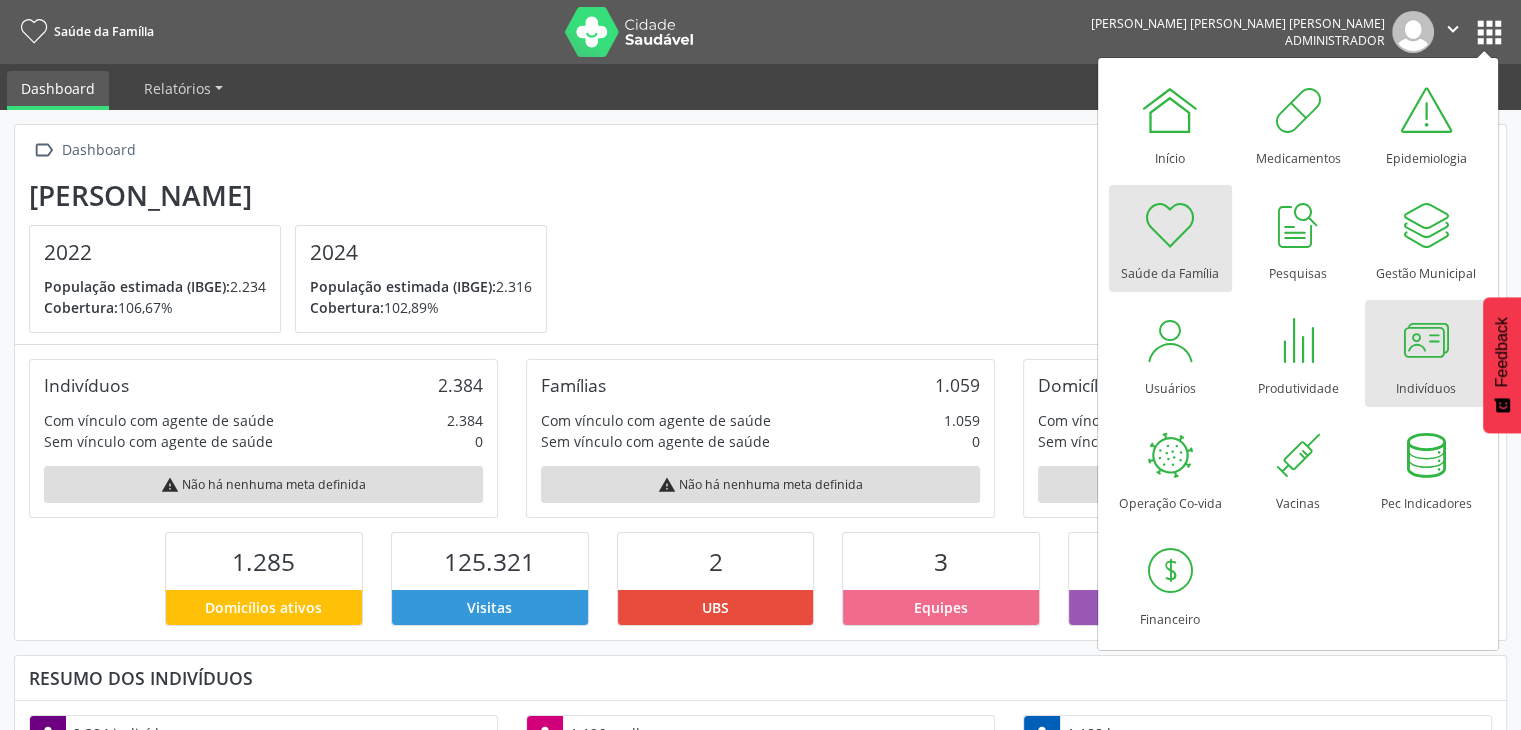 click on "Indivíduos" at bounding box center (1426, 383) 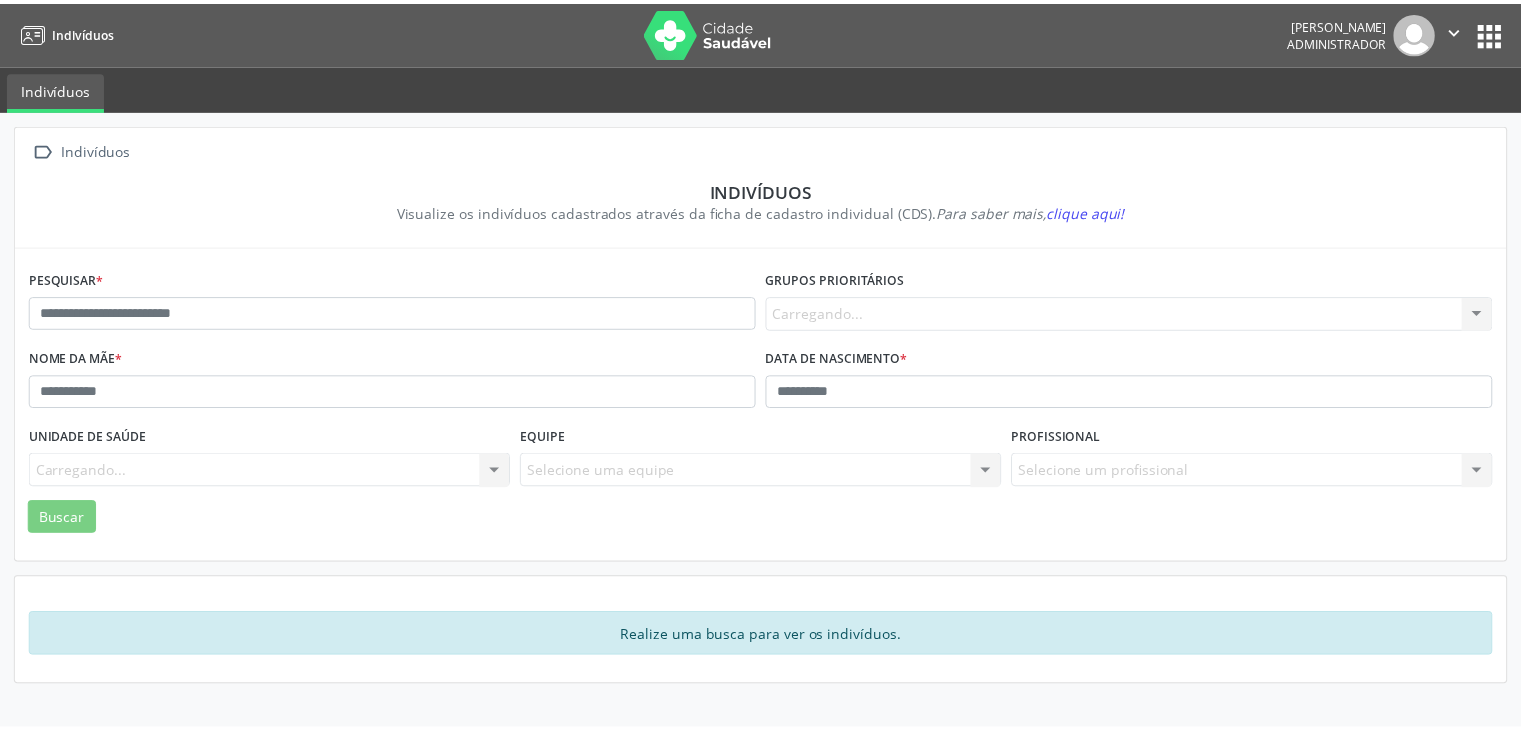 scroll, scrollTop: 0, scrollLeft: 0, axis: both 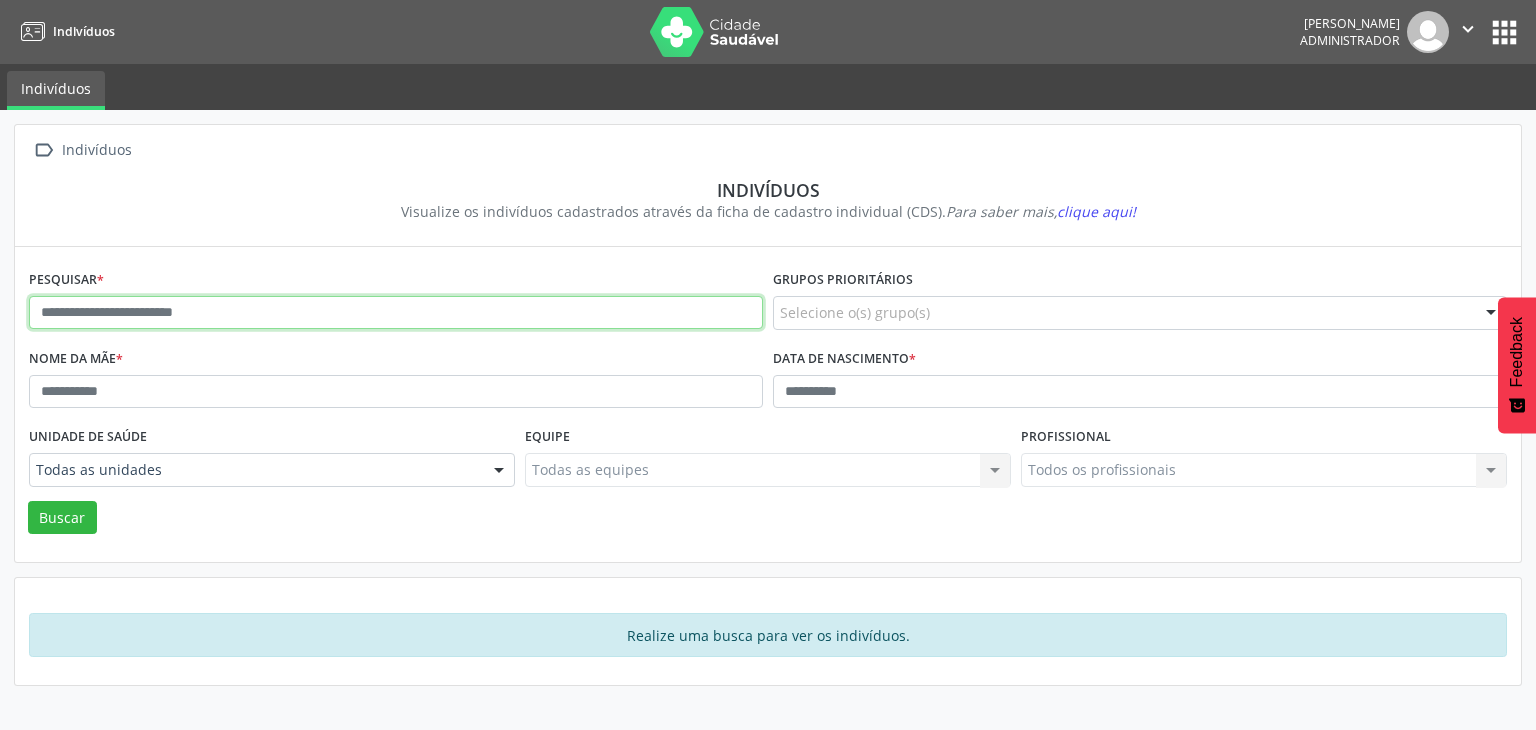 click at bounding box center (396, 313) 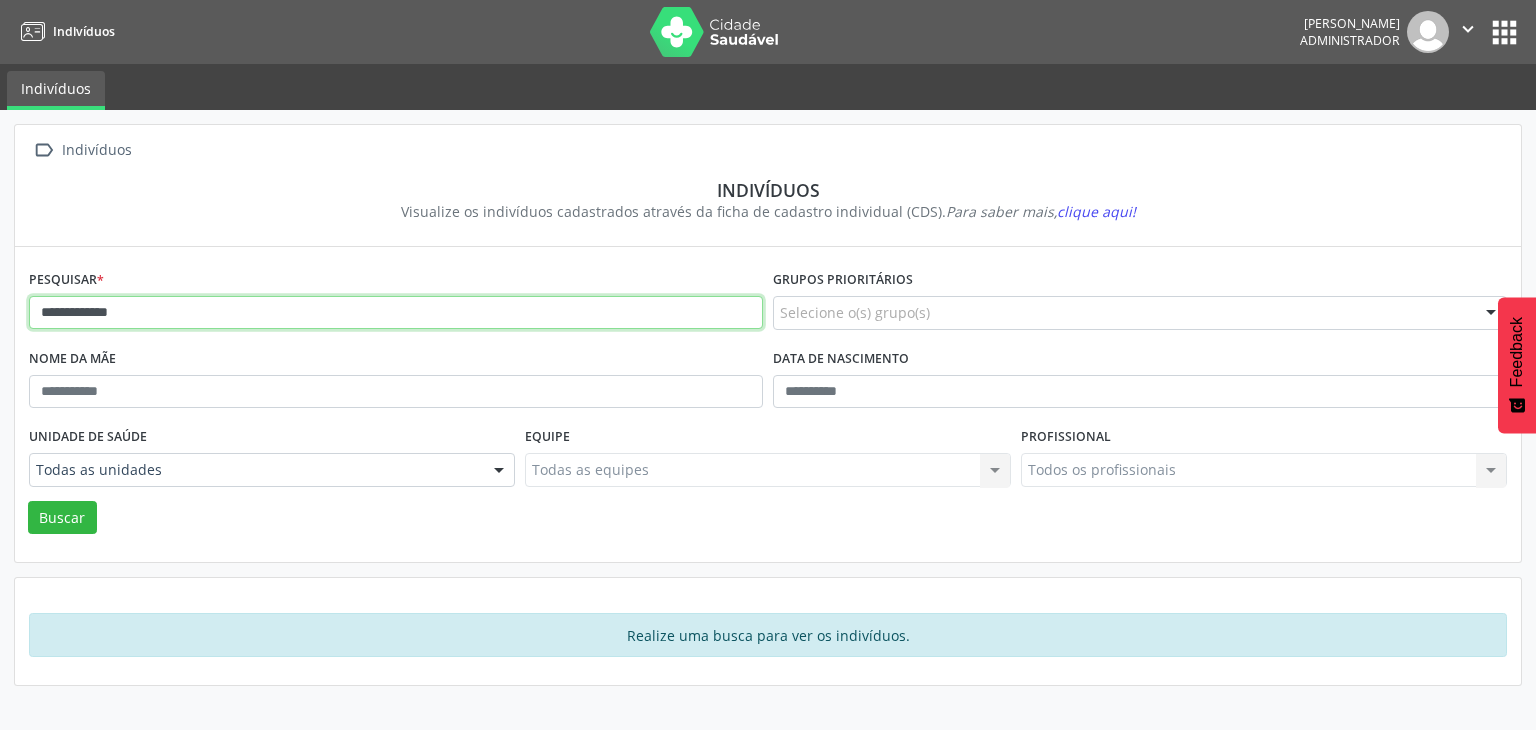 click on "Buscar" at bounding box center [62, 518] 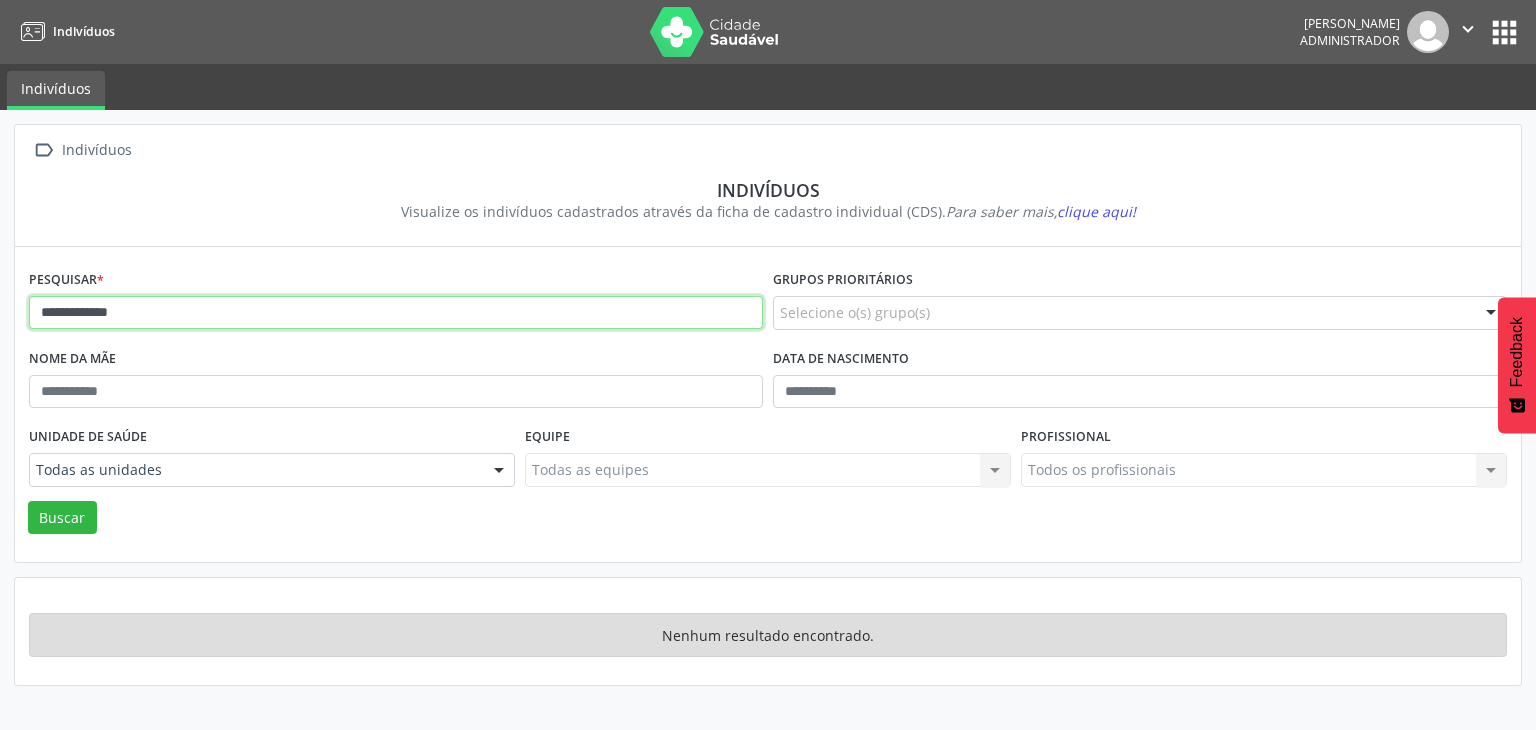 click on "**********" at bounding box center (396, 313) 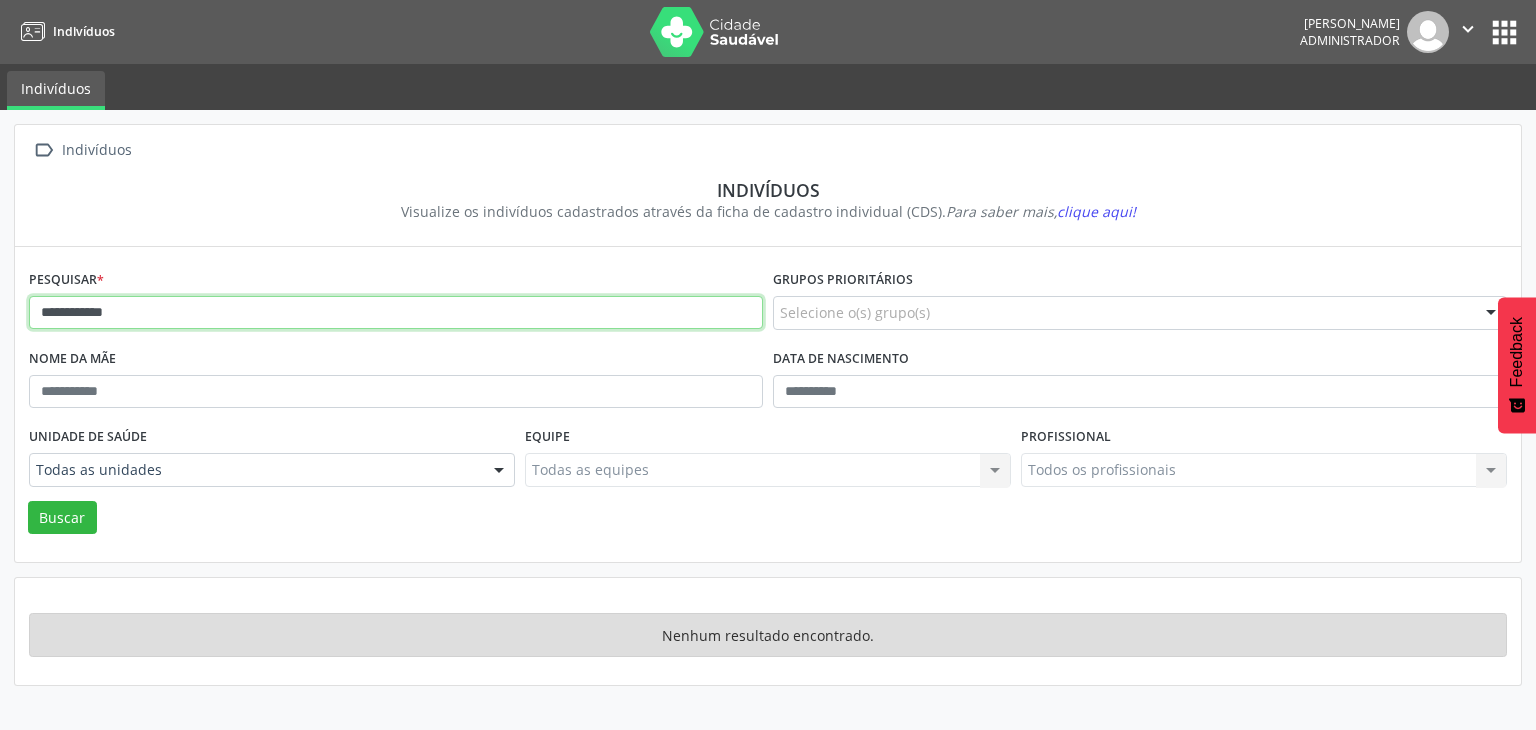 click on "Buscar" at bounding box center [62, 518] 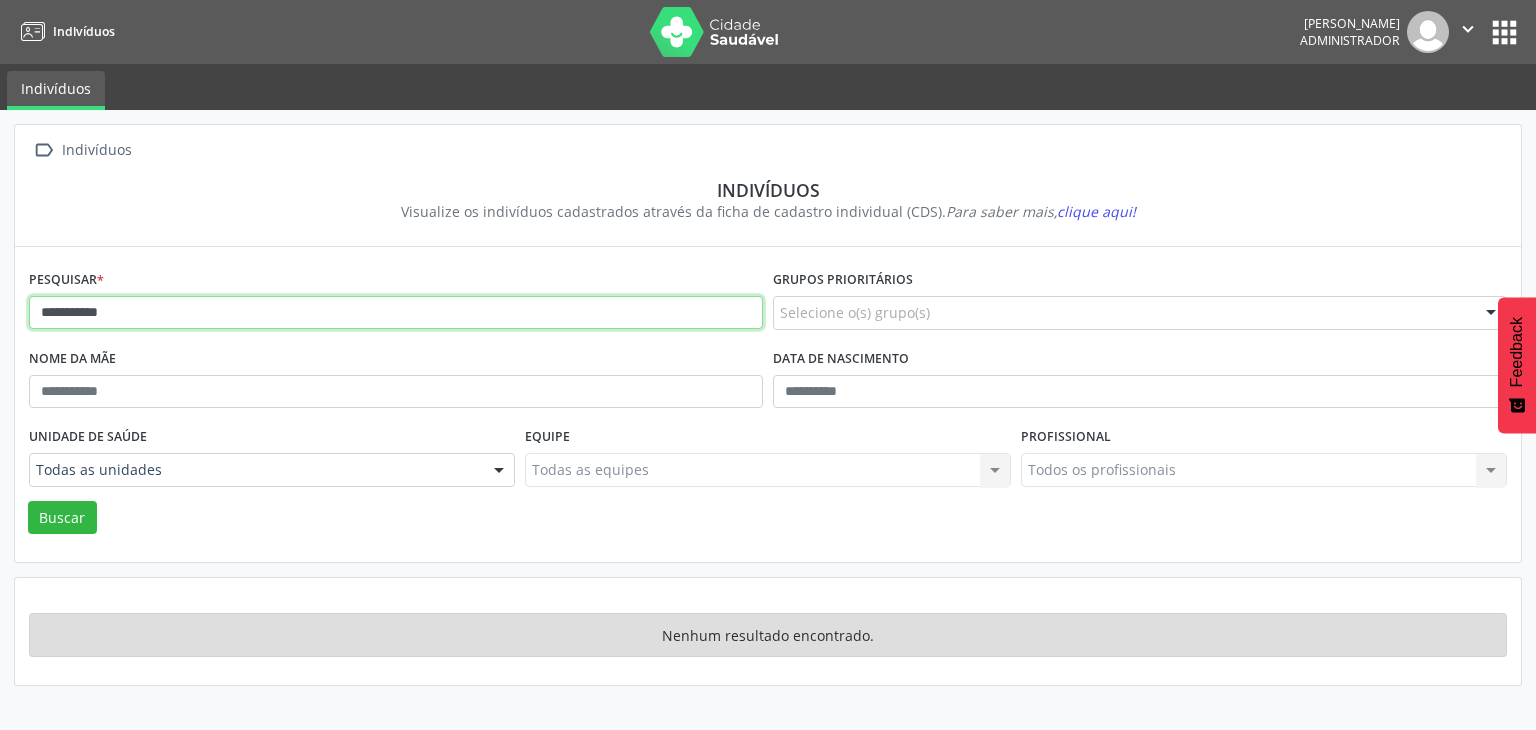 type on "**********" 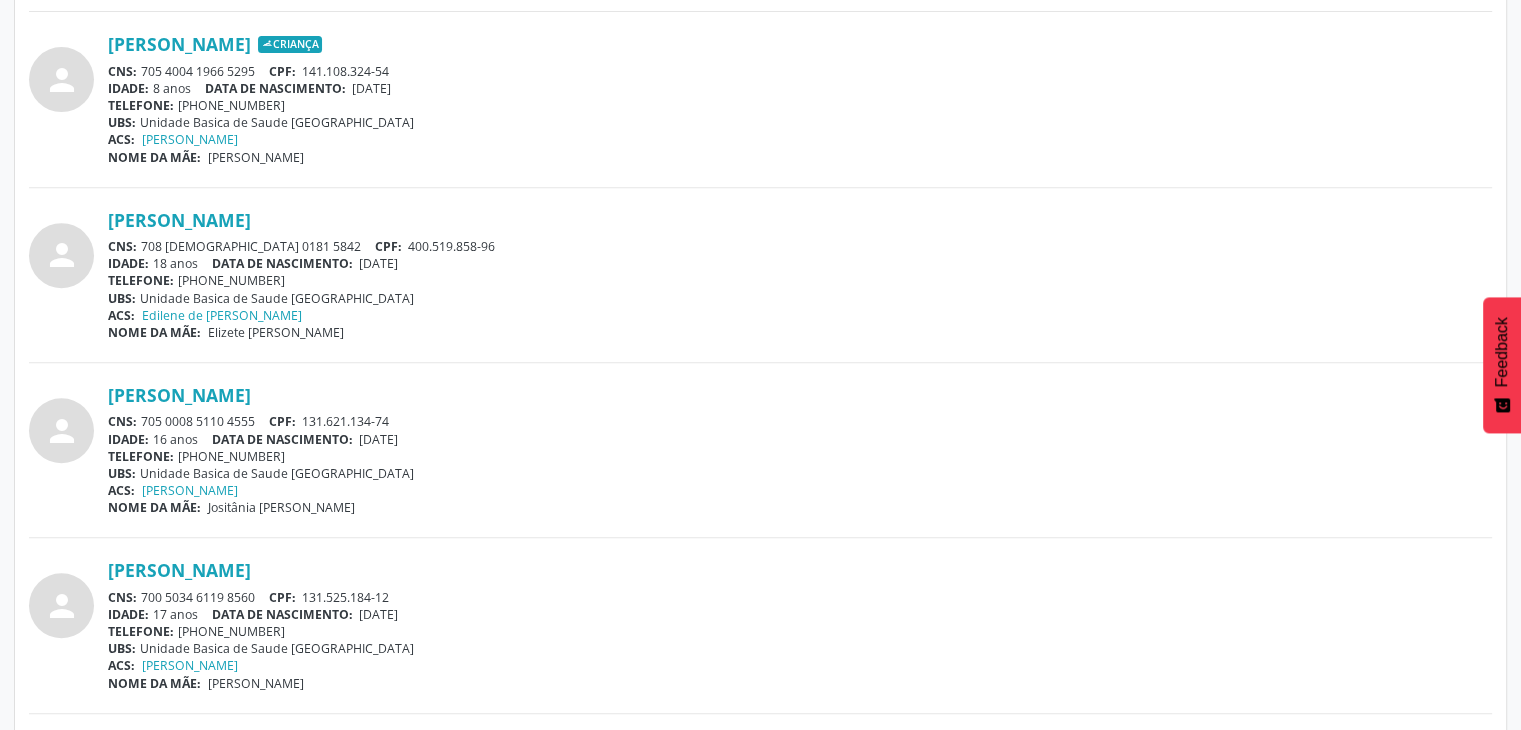 scroll, scrollTop: 800, scrollLeft: 0, axis: vertical 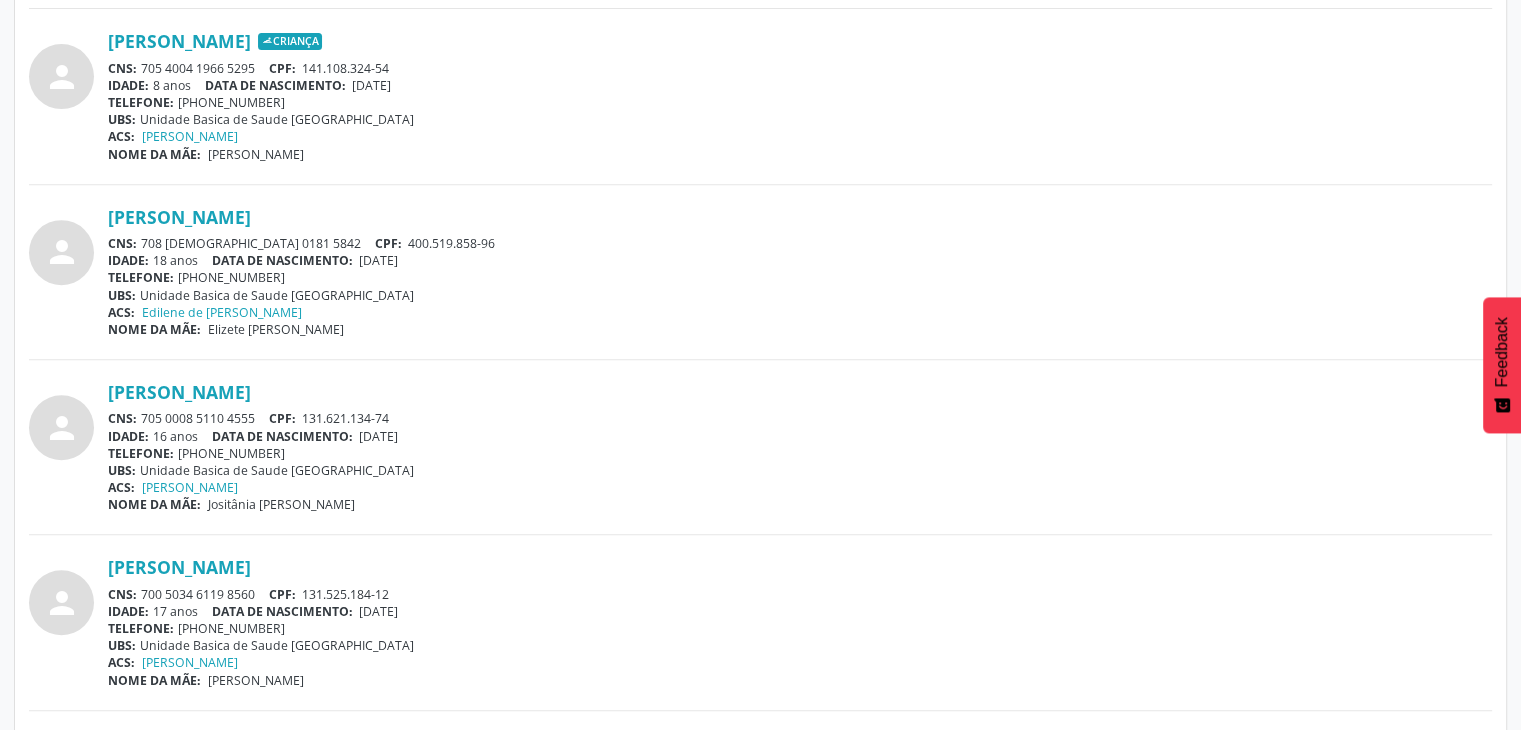 drag, startPoint x: 141, startPoint y: 591, endPoint x: 249, endPoint y: 589, distance: 108.01852 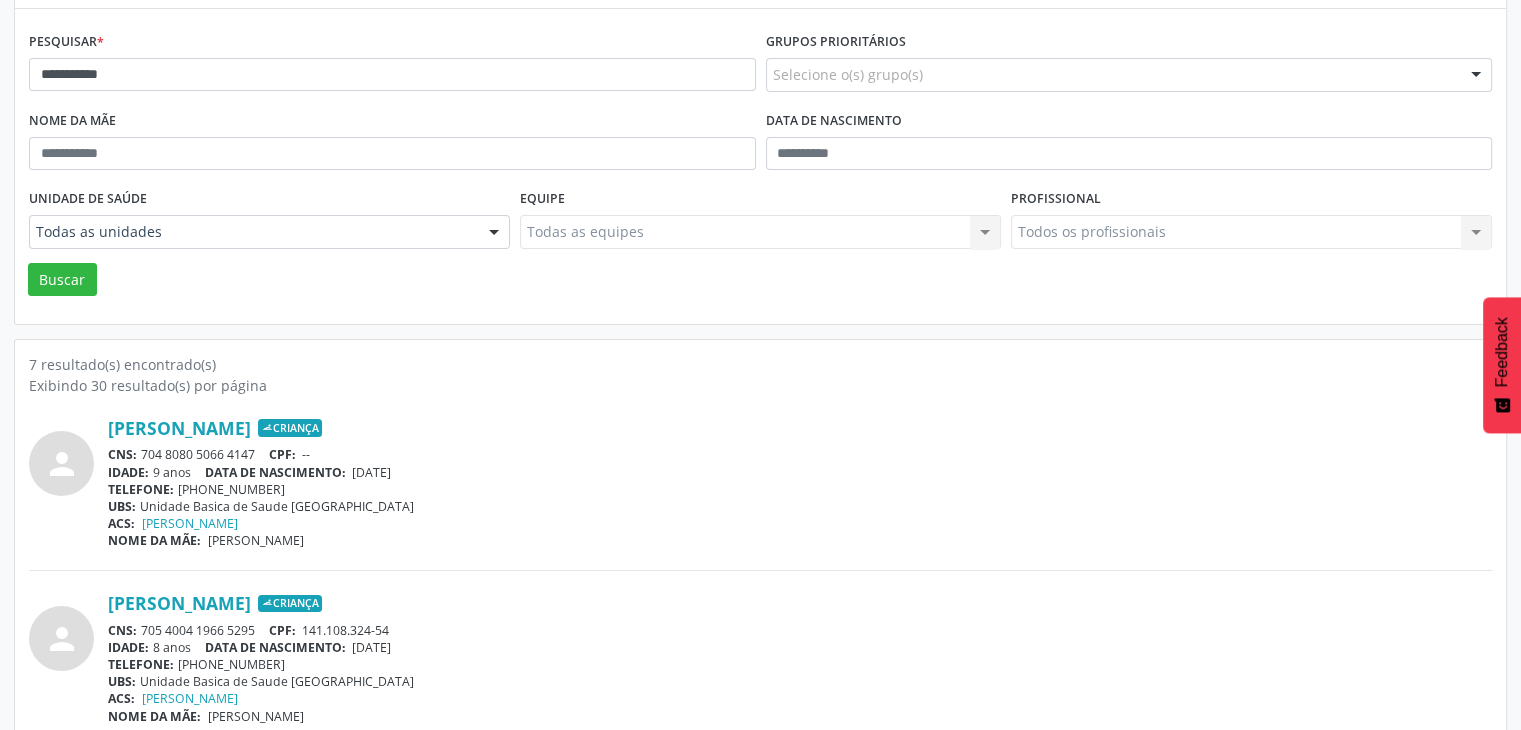 scroll, scrollTop: 235, scrollLeft: 0, axis: vertical 